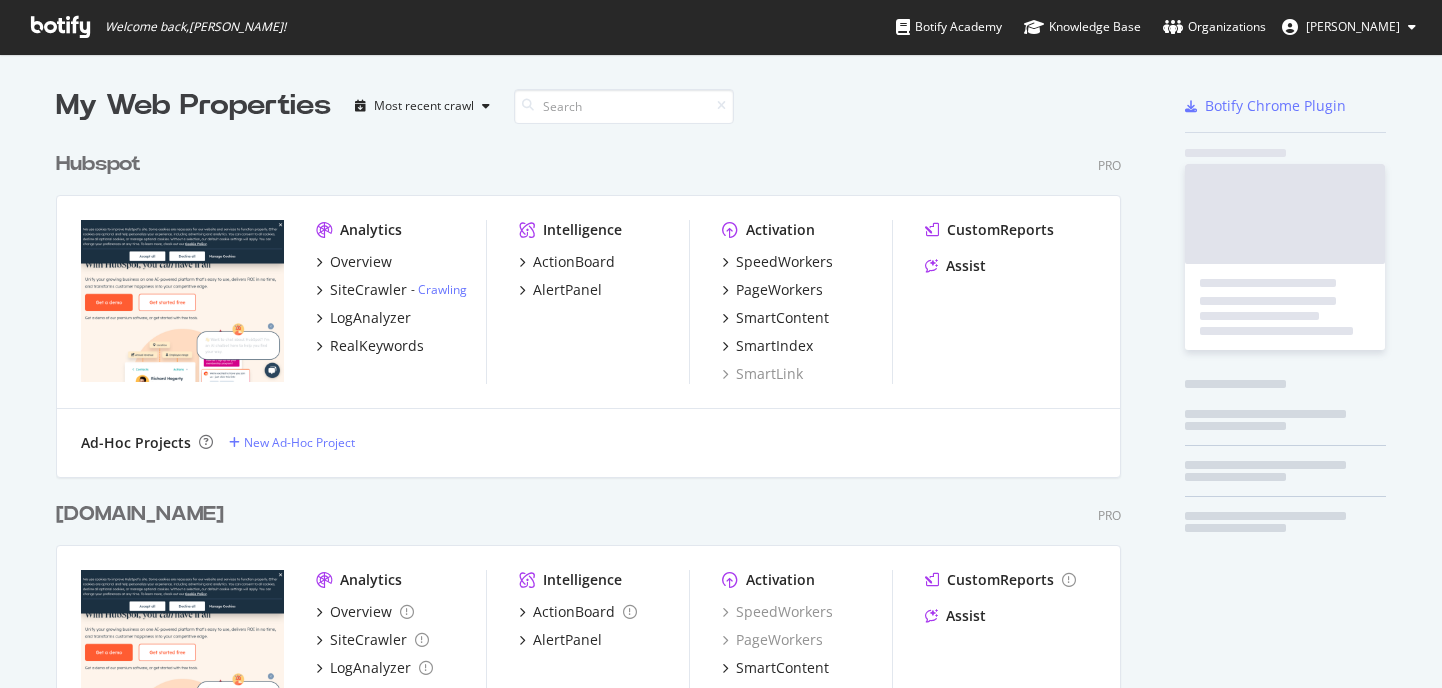 scroll, scrollTop: 0, scrollLeft: 0, axis: both 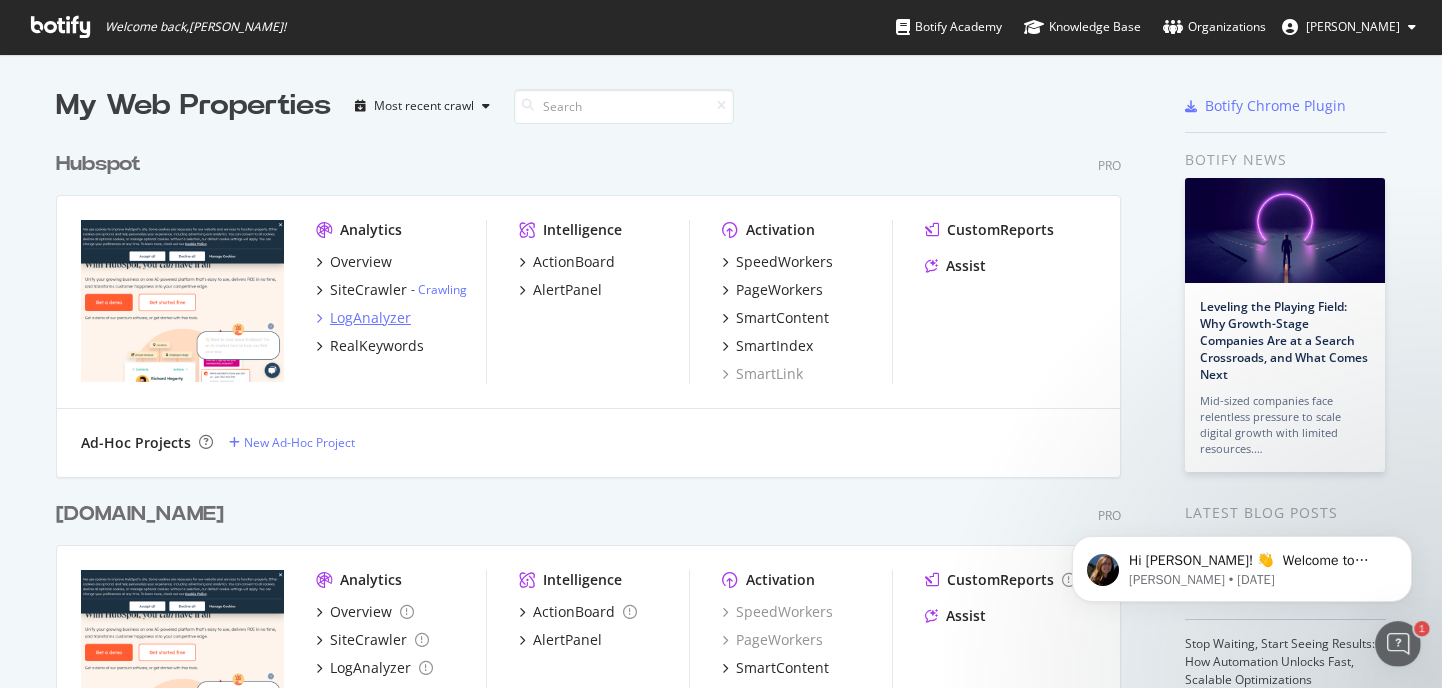 click on "LogAnalyzer" at bounding box center [370, 318] 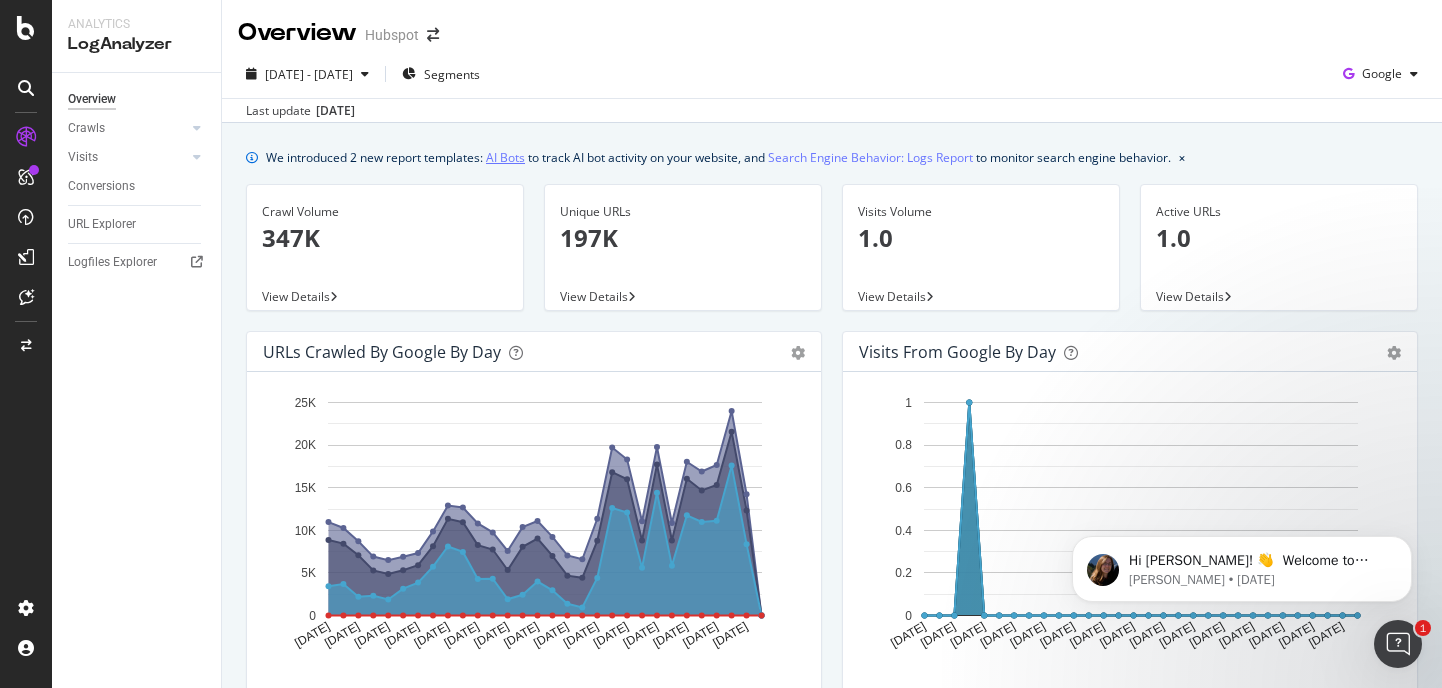 click on "AI Bots" at bounding box center [505, 157] 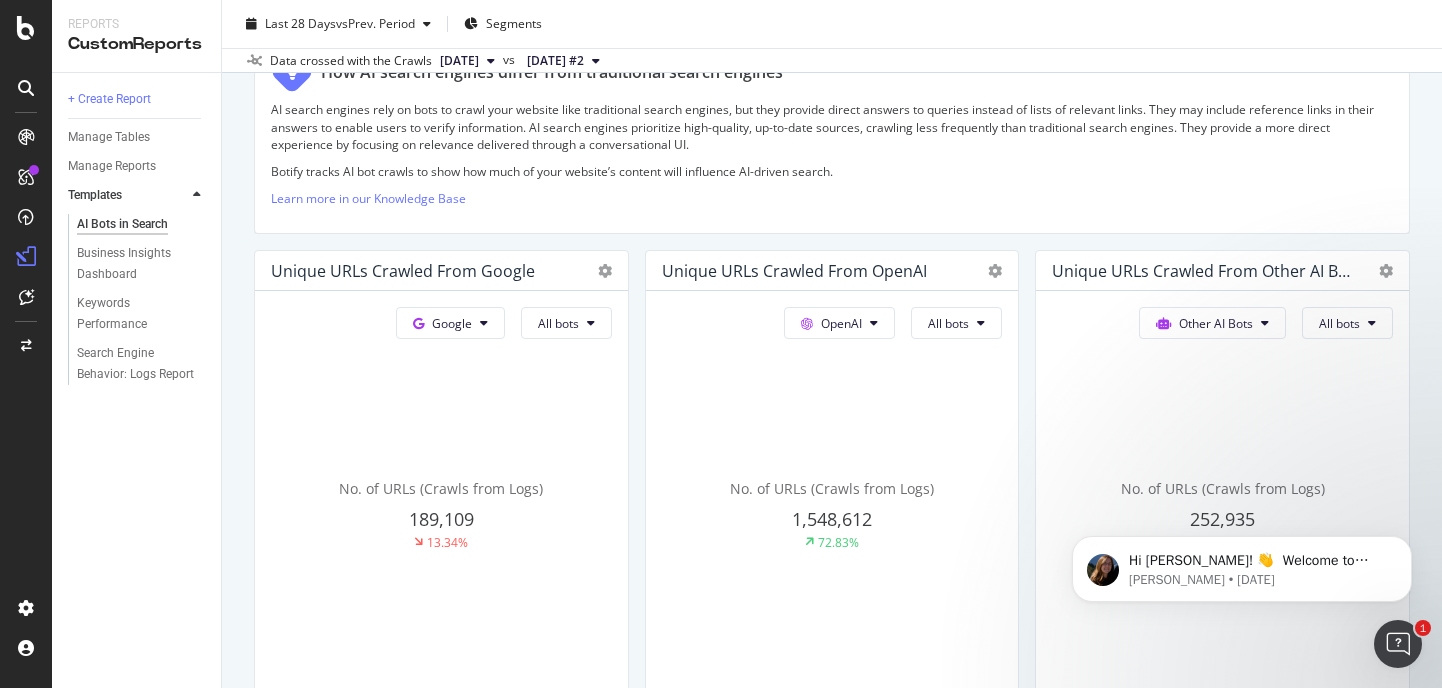 scroll, scrollTop: 0, scrollLeft: 0, axis: both 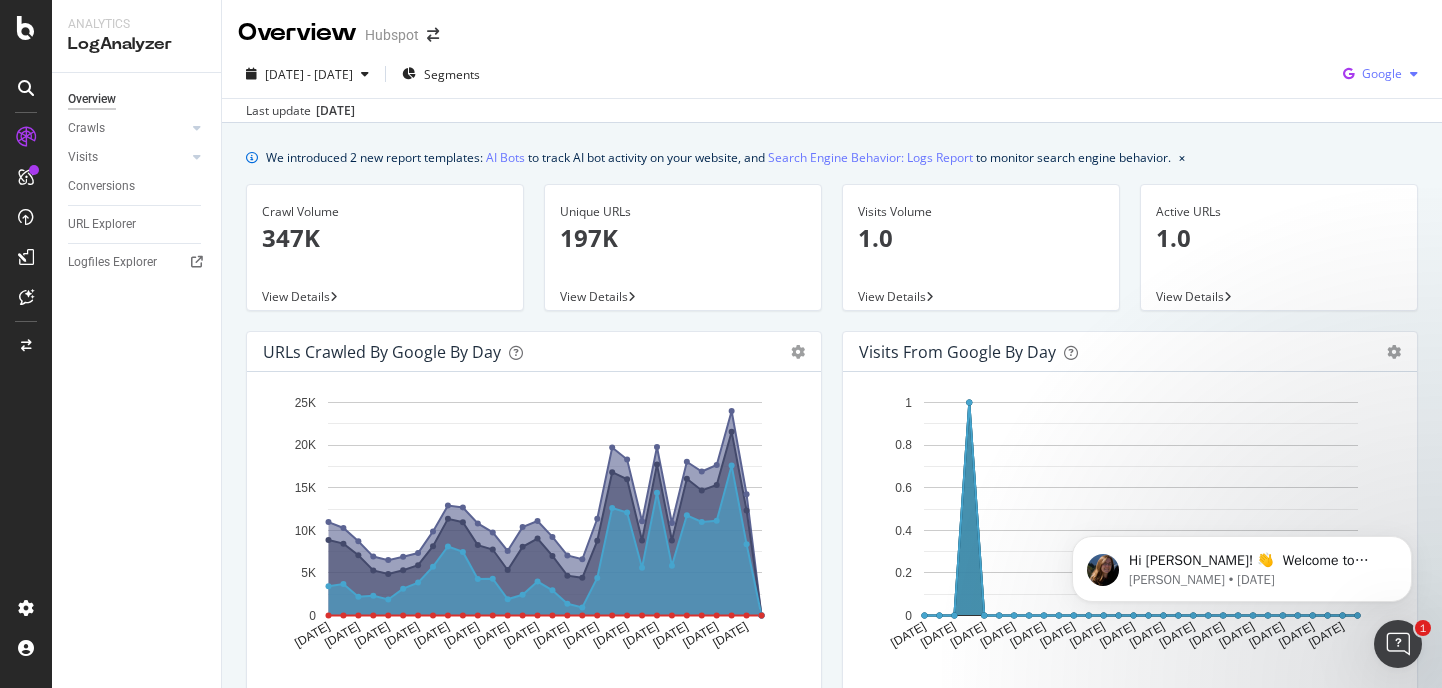 click on "Google" at bounding box center (1382, 73) 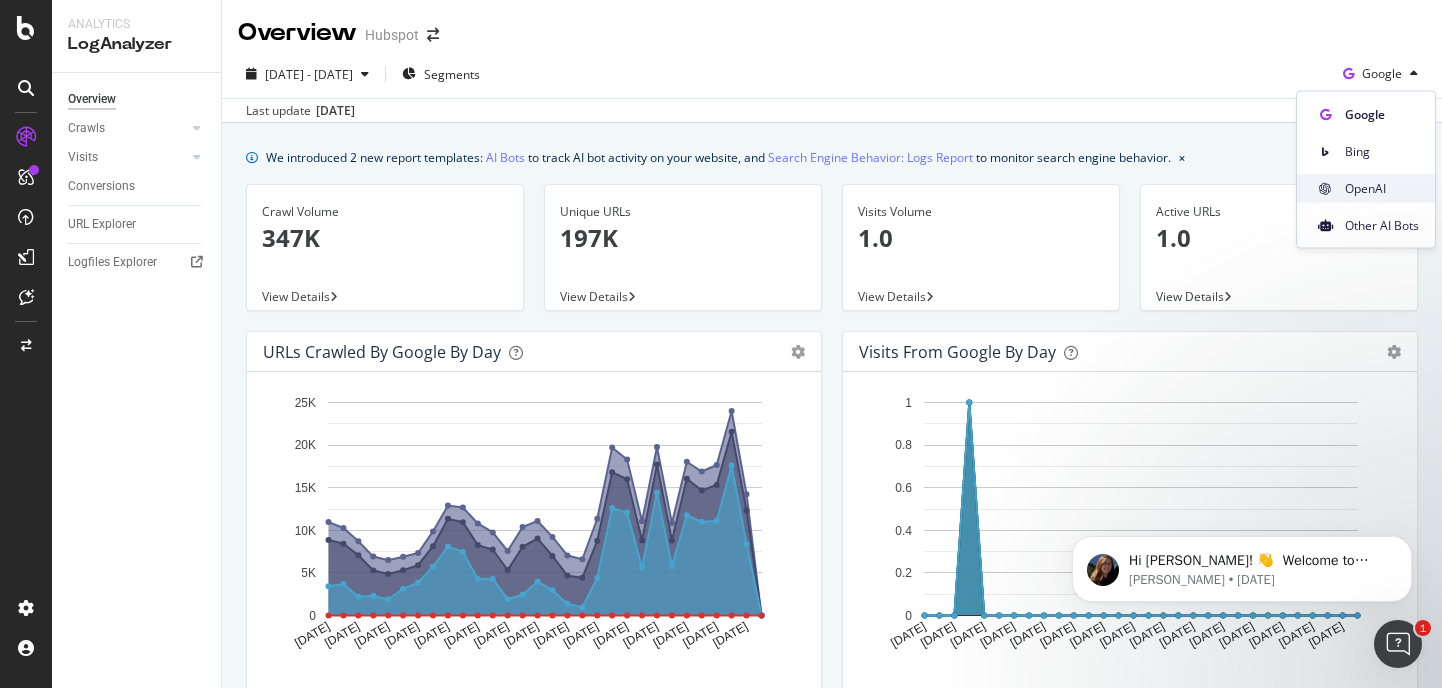 click on "OpenAI" at bounding box center [1382, 188] 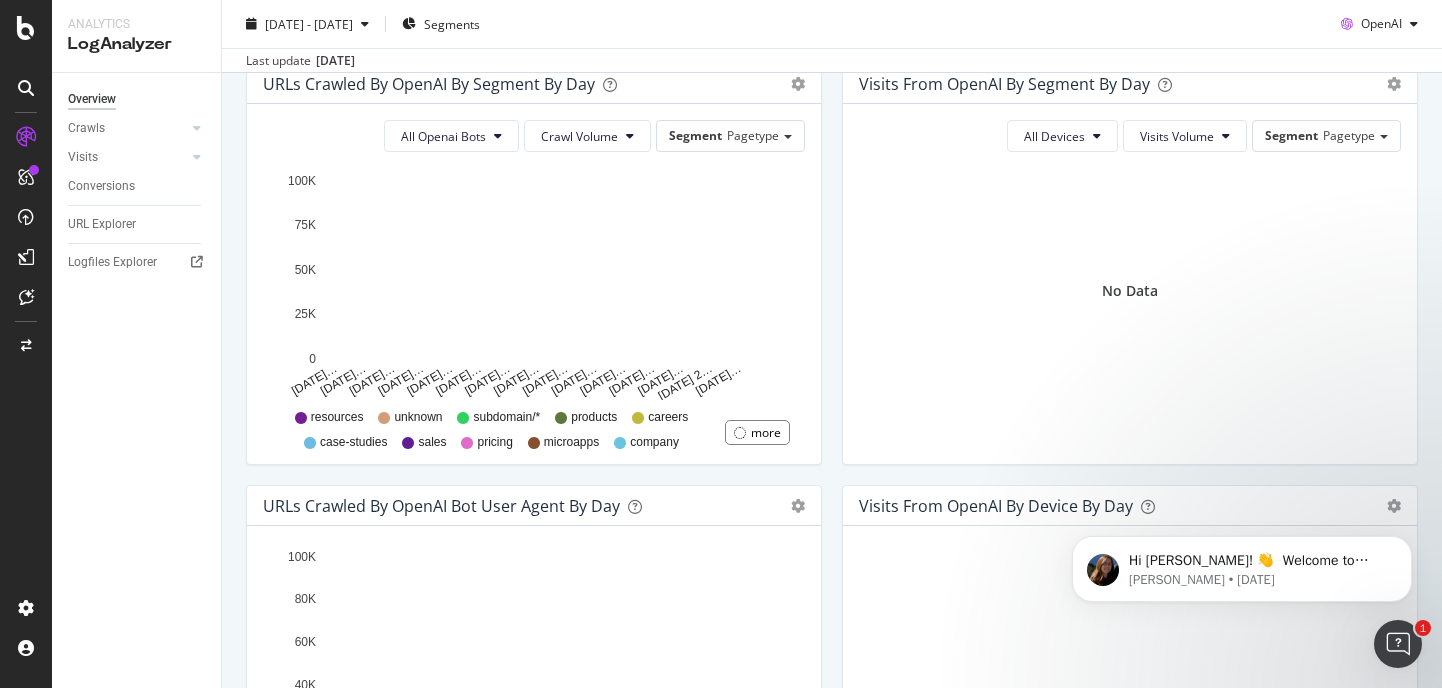 scroll, scrollTop: 691, scrollLeft: 0, axis: vertical 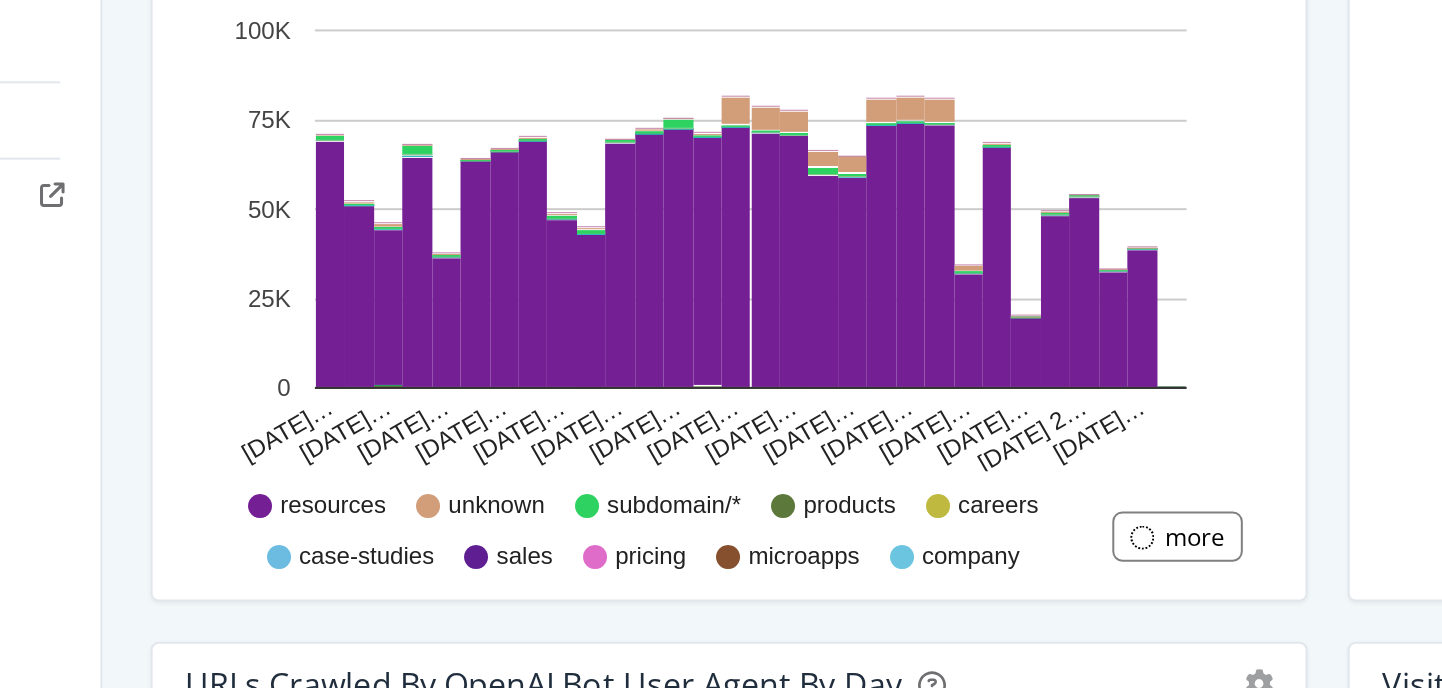 click on "products" at bounding box center [594, 416] 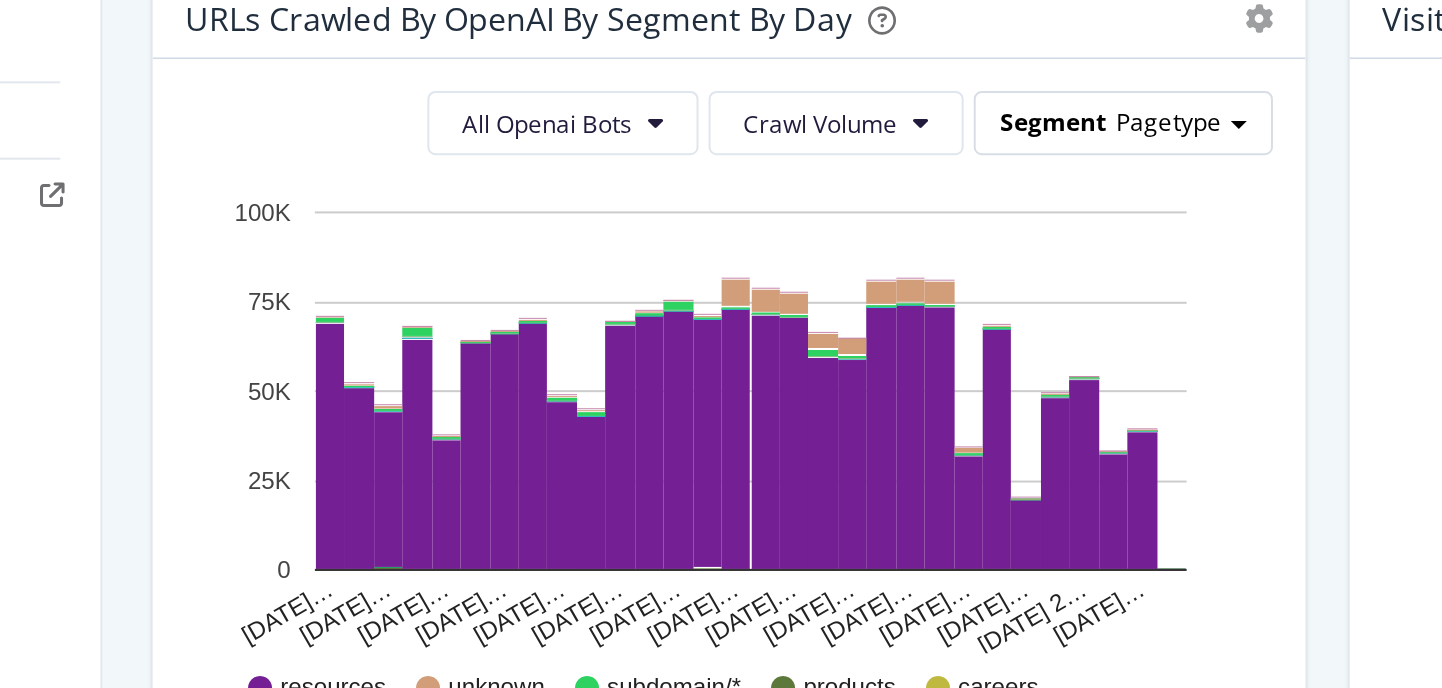 click on "Pagetype" at bounding box center [753, 225] 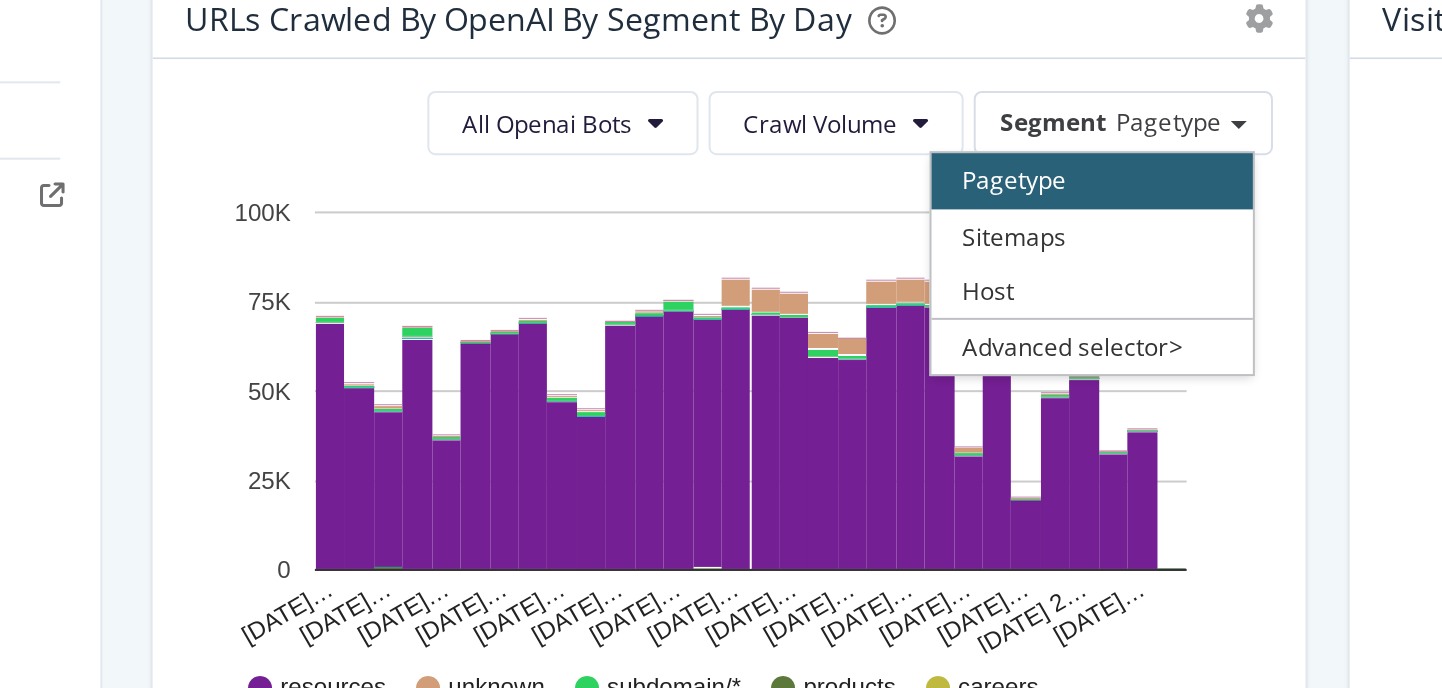 click on "All Openai Bots Crawl Volume Segment Pagetype Pagetype Sitemaps Host Advanced selector  > Hold CMD (⌘) while clicking to filter the report. [DATE]… [DATE]… [DATE]… [DATE]… [DATE]… [DATE]… [DATE]… [DATE]… [DATE]… [DATE]… [DATE]… [DATE]… [DATE]… [DATE] 2… [DATE]… 0 25K 50K 75K 100K Date pagetype = academy pagetype = business-templates pagetype = careers pagetype = case-studies pagetype = company pagetype = comparison pagetype = cs pagetype = es pagetype = fr pagetype = home pagetype = hubspot-user-groups pagetype = integrations pagetype = microapps pagetype = partnercredentials pagetype = partners pagetype = podcasts pagetype = pricing pagetype = products pagetype = resources pagetype = roi-calculator pagetype = sales pagetype = services pagetype = spotlight pagetype = startups pagetype = stories pagetype = subdomain/* pagetype = unknown pagetype = use-case [DATE] 0 3 21 0 0 0 0 2 3 0 0 0 6 0 0 1 4 27 69,274 0 6 0 0 0 0 1,365 236 0 [DATE] 2 6 10 3 19 1 0 1 3 0 1 3 5 0 2" at bounding box center (534, 374) 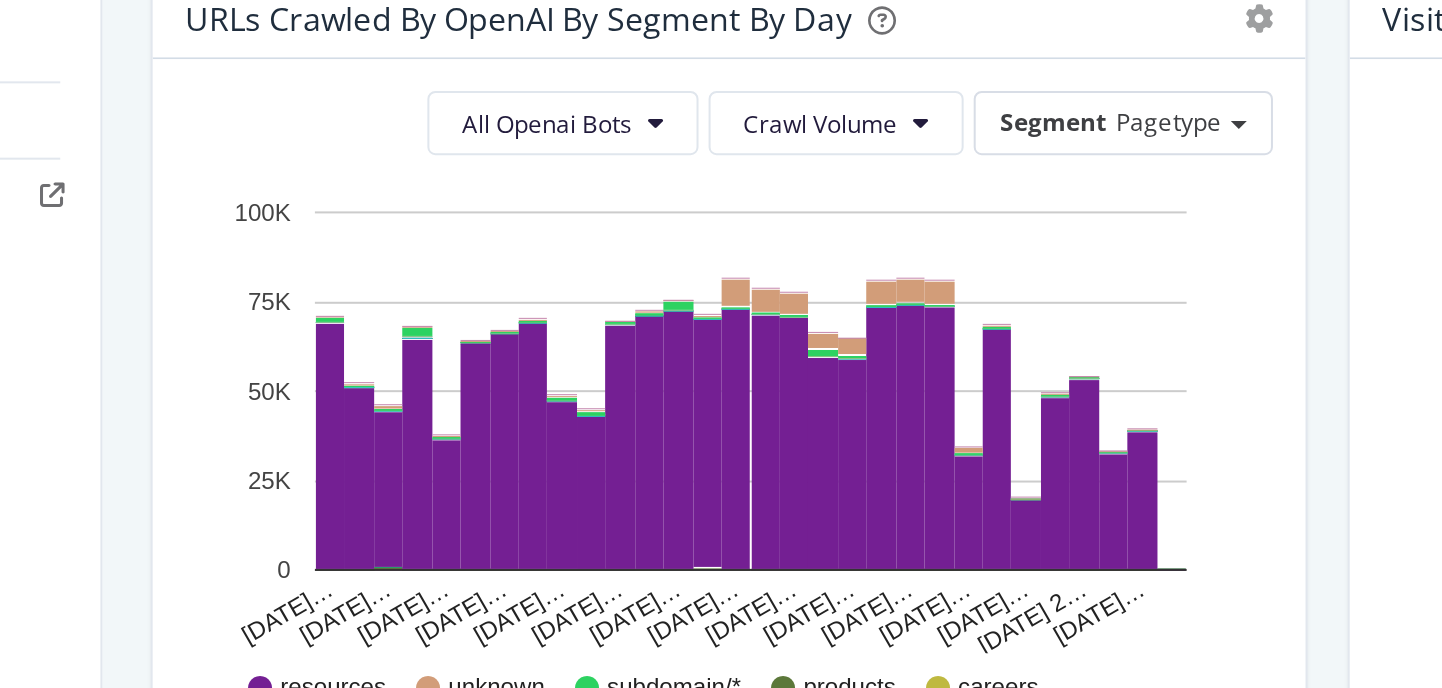 scroll, scrollTop: 689, scrollLeft: 0, axis: vertical 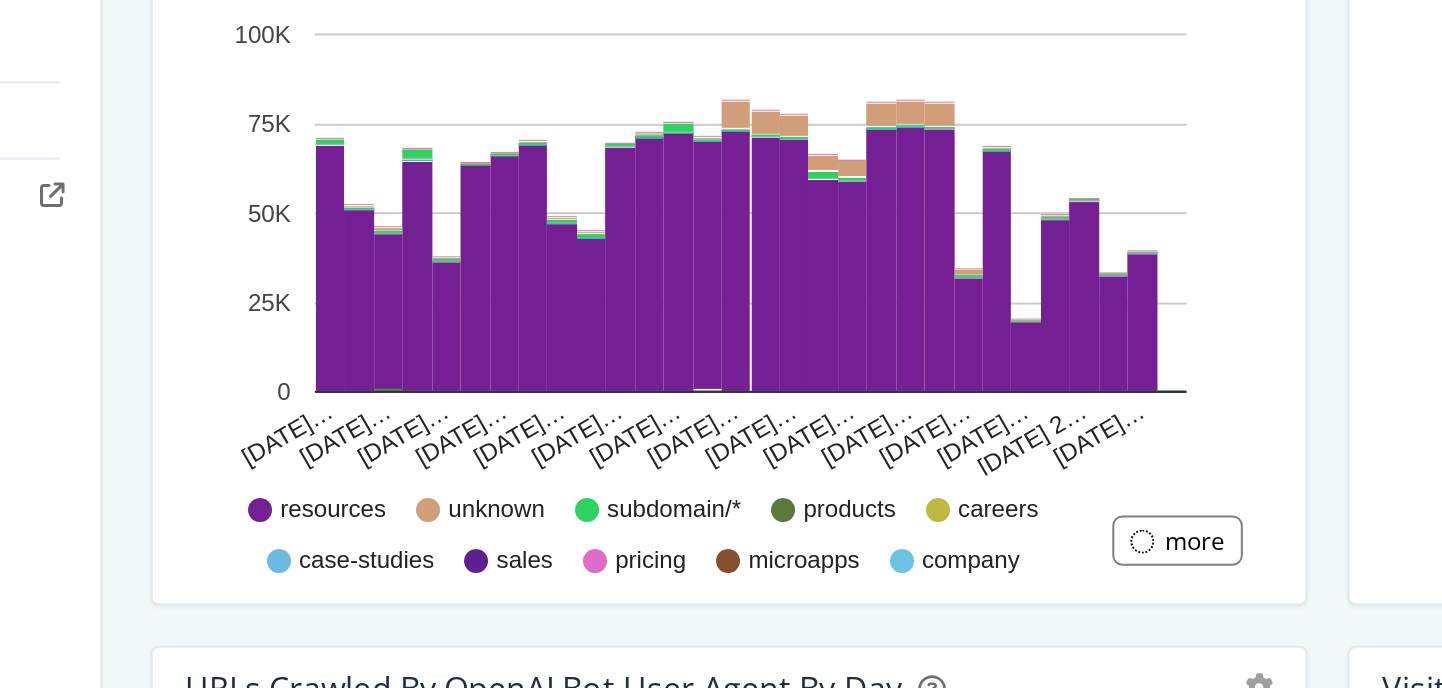 click on "products" at bounding box center (594, 418) 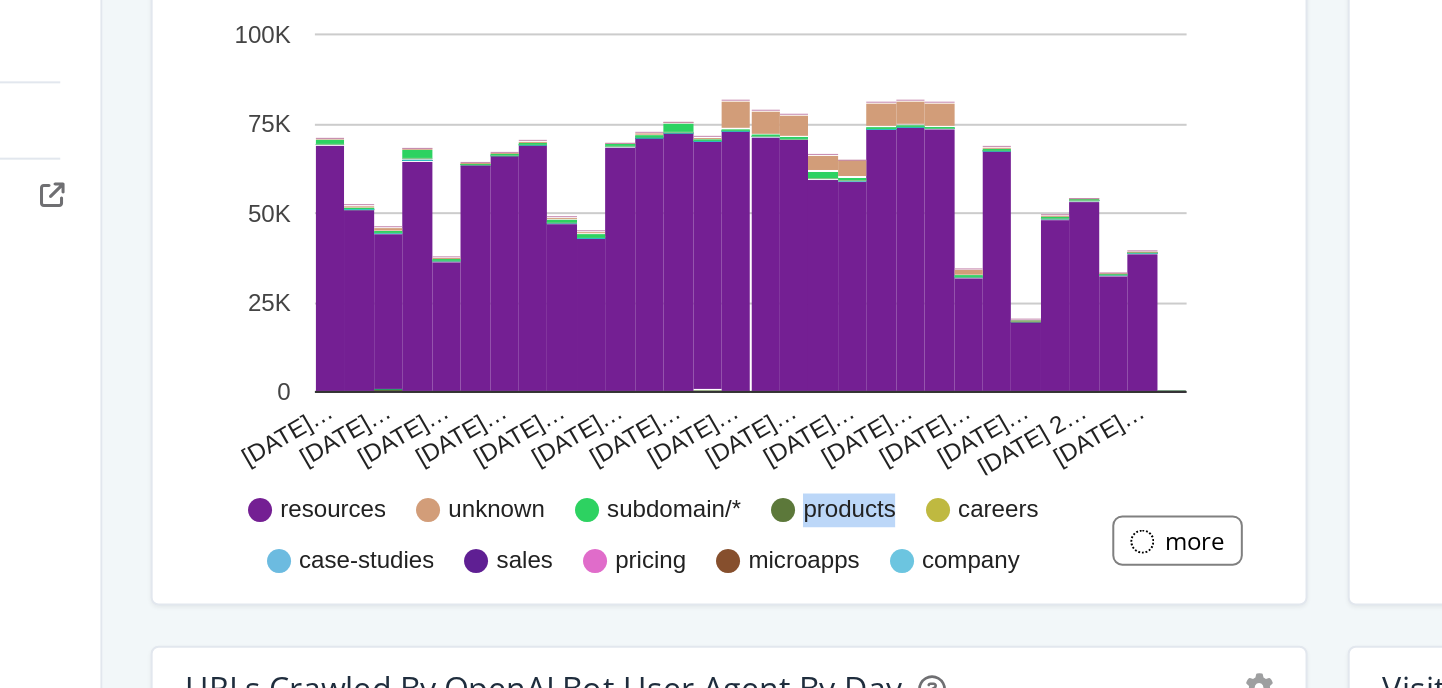 drag, startPoint x: 587, startPoint y: 412, endPoint x: 571, endPoint y: 420, distance: 17.888544 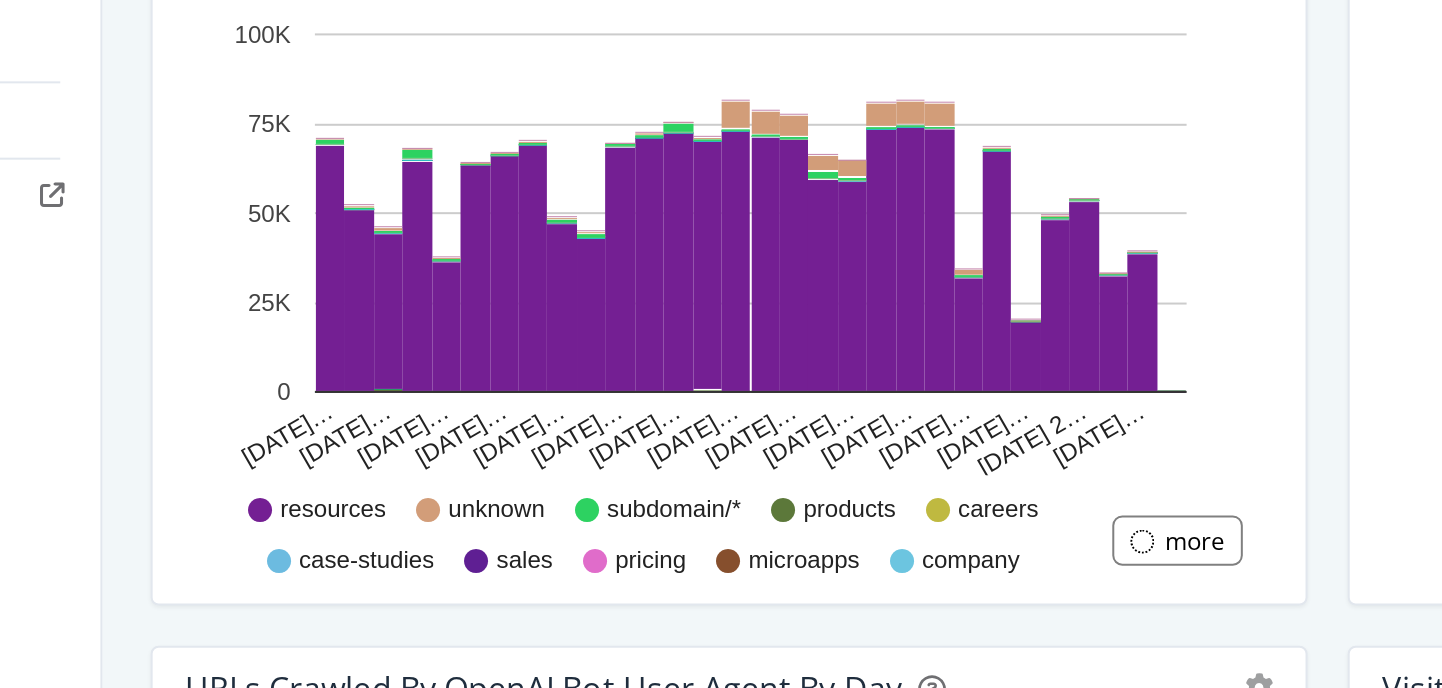 click at bounding box center [561, 419] 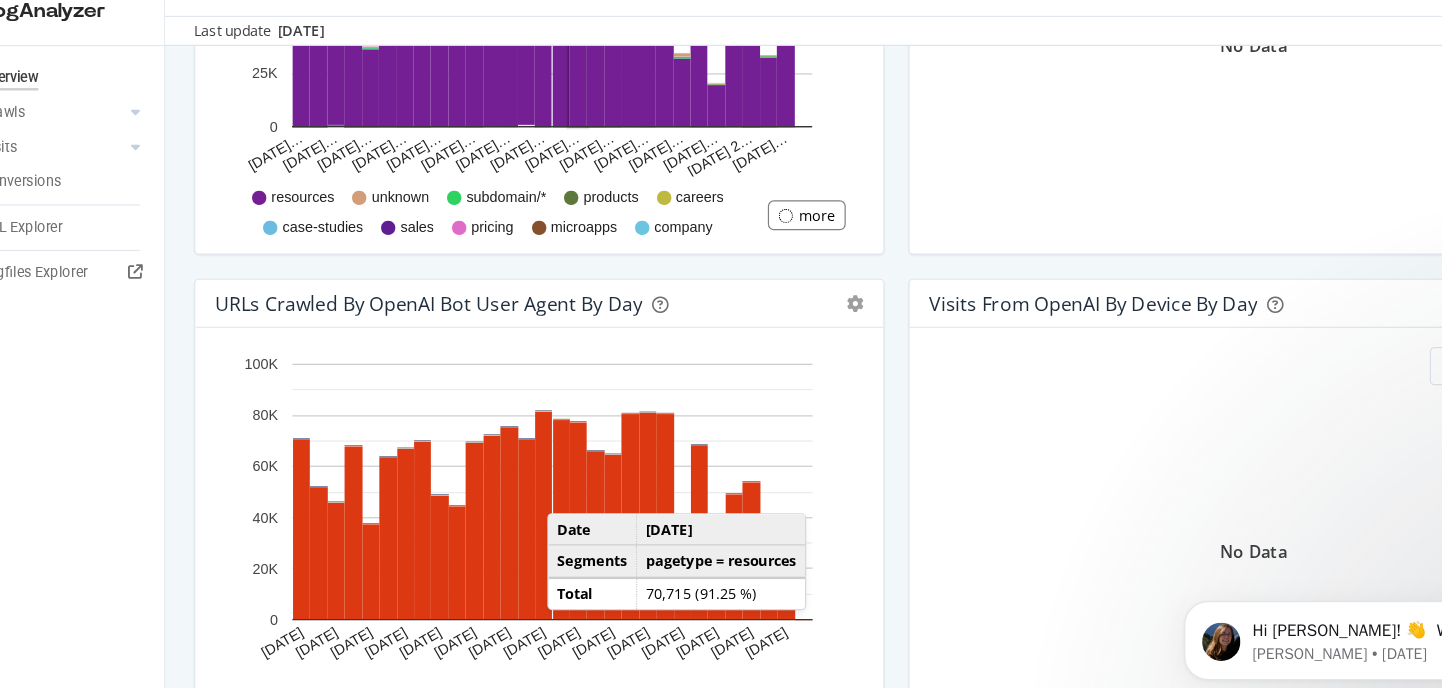 scroll, scrollTop: 979, scrollLeft: 0, axis: vertical 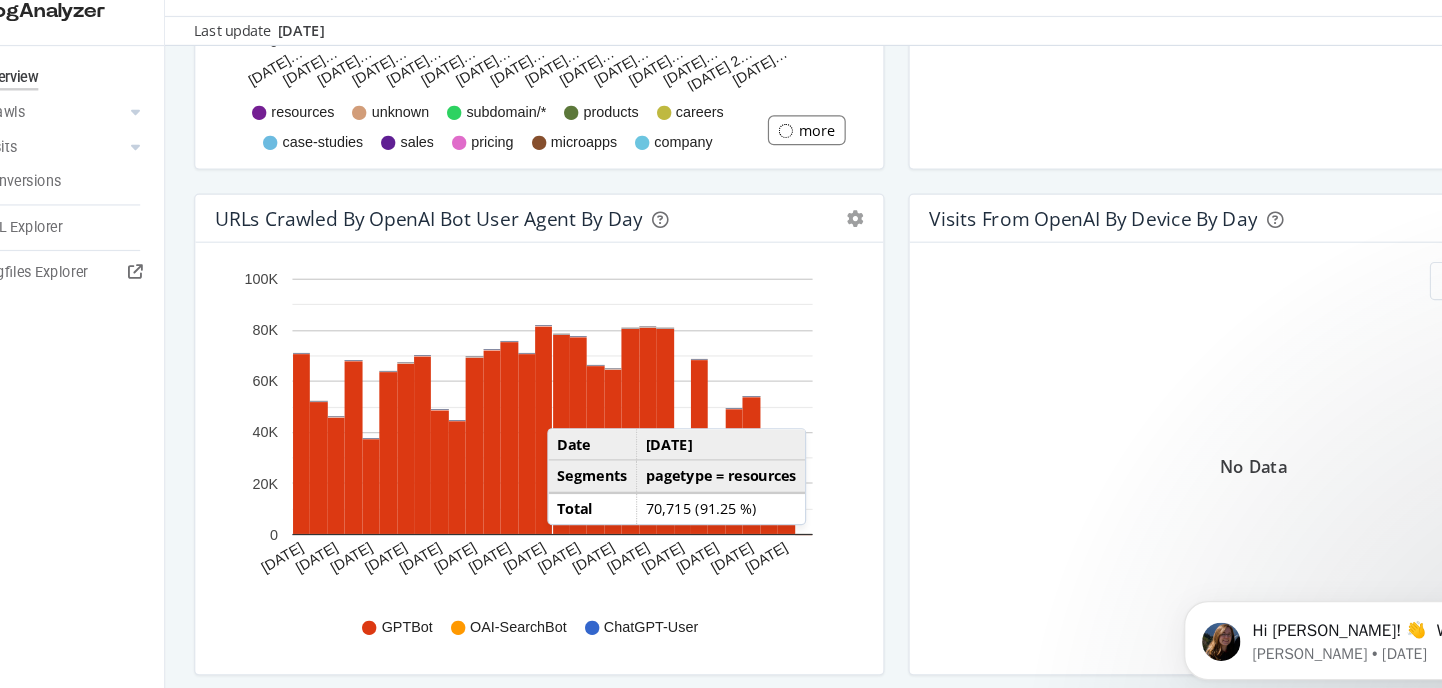 click at bounding box center (392, 559) 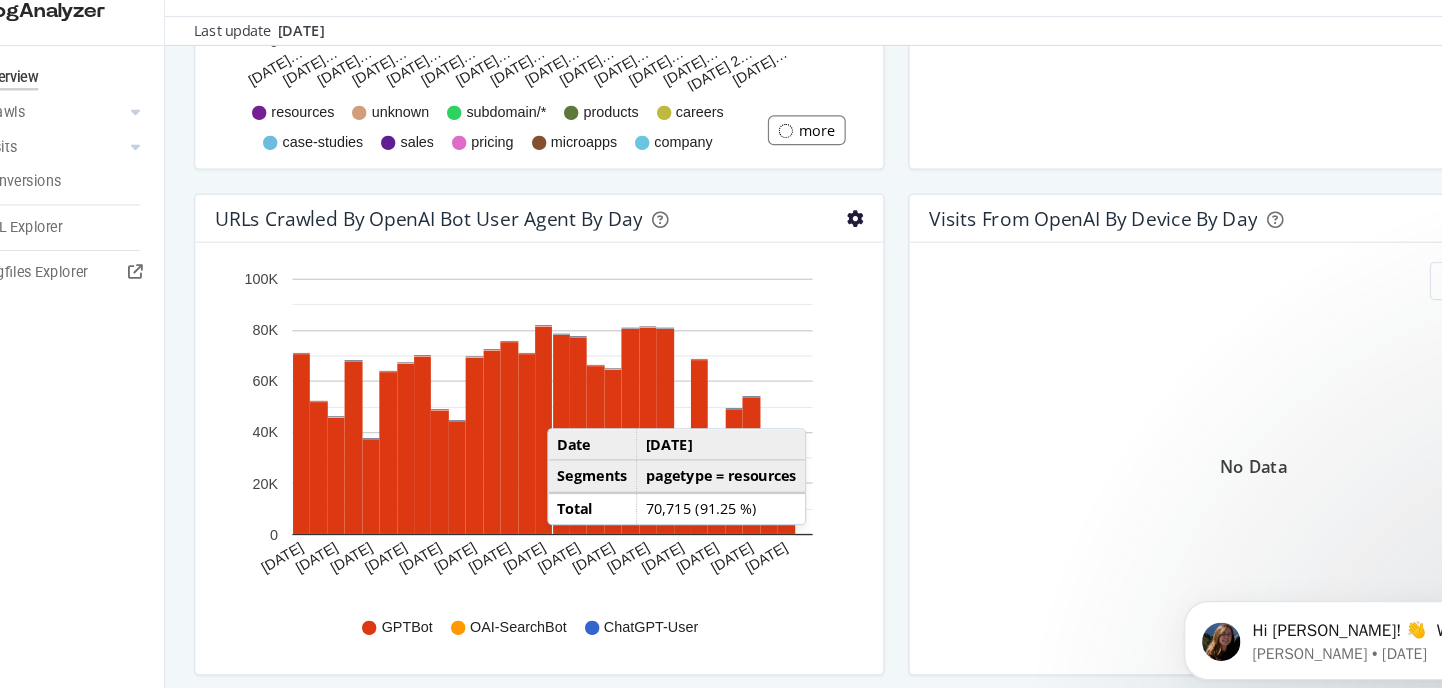 click at bounding box center [798, -627] 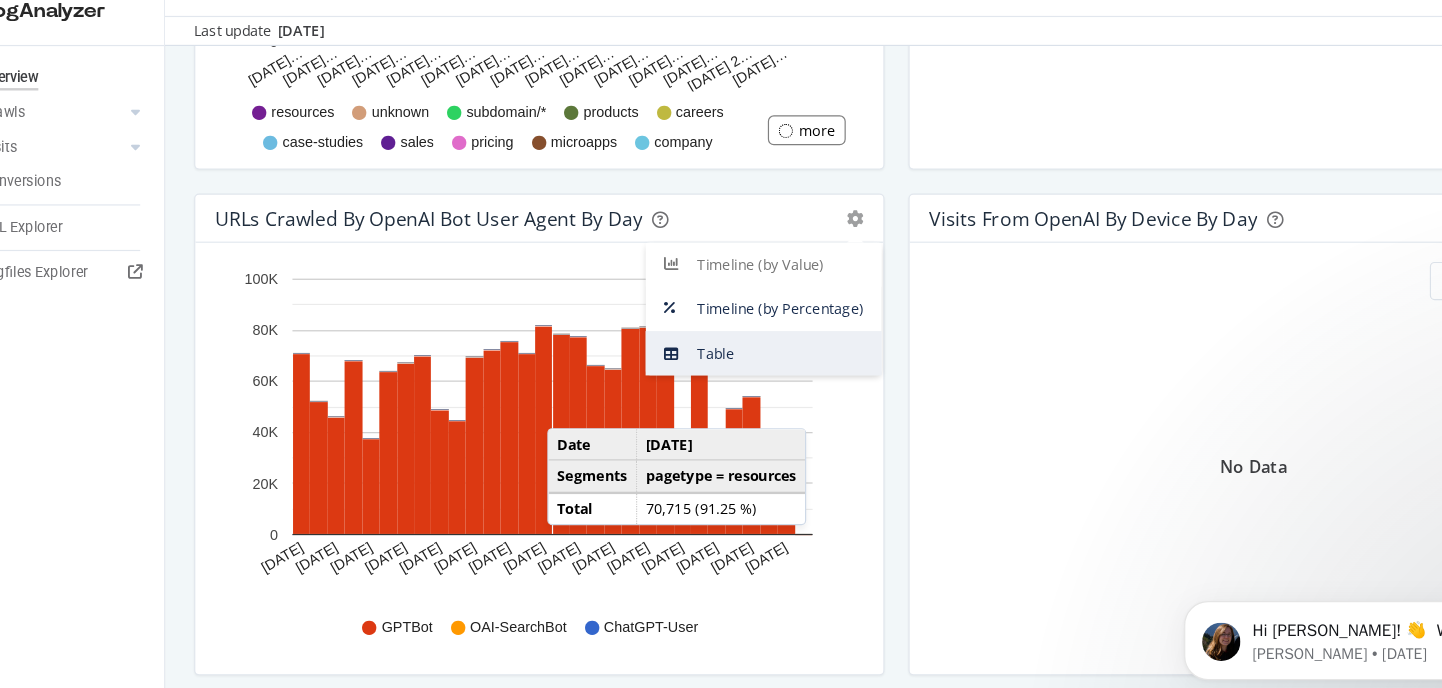 click on "Table" at bounding box center [721, 329] 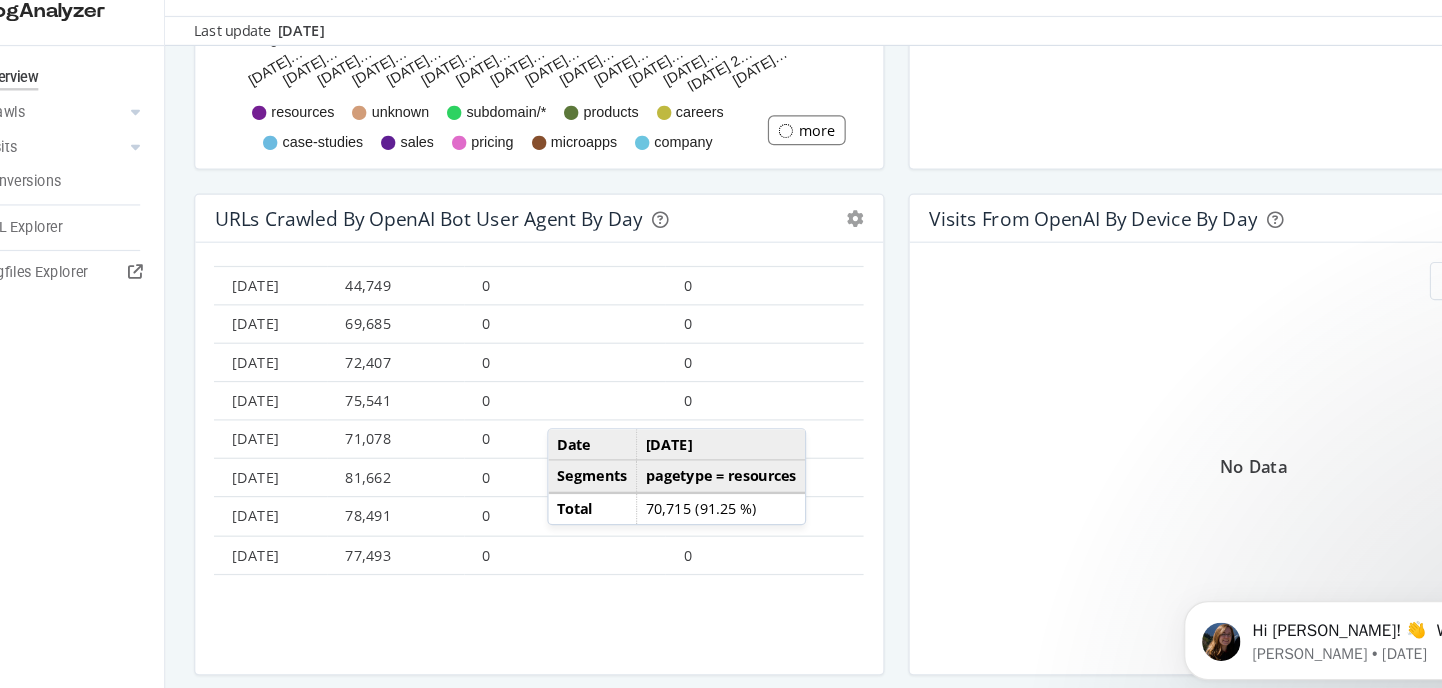 scroll, scrollTop: 0, scrollLeft: 0, axis: both 